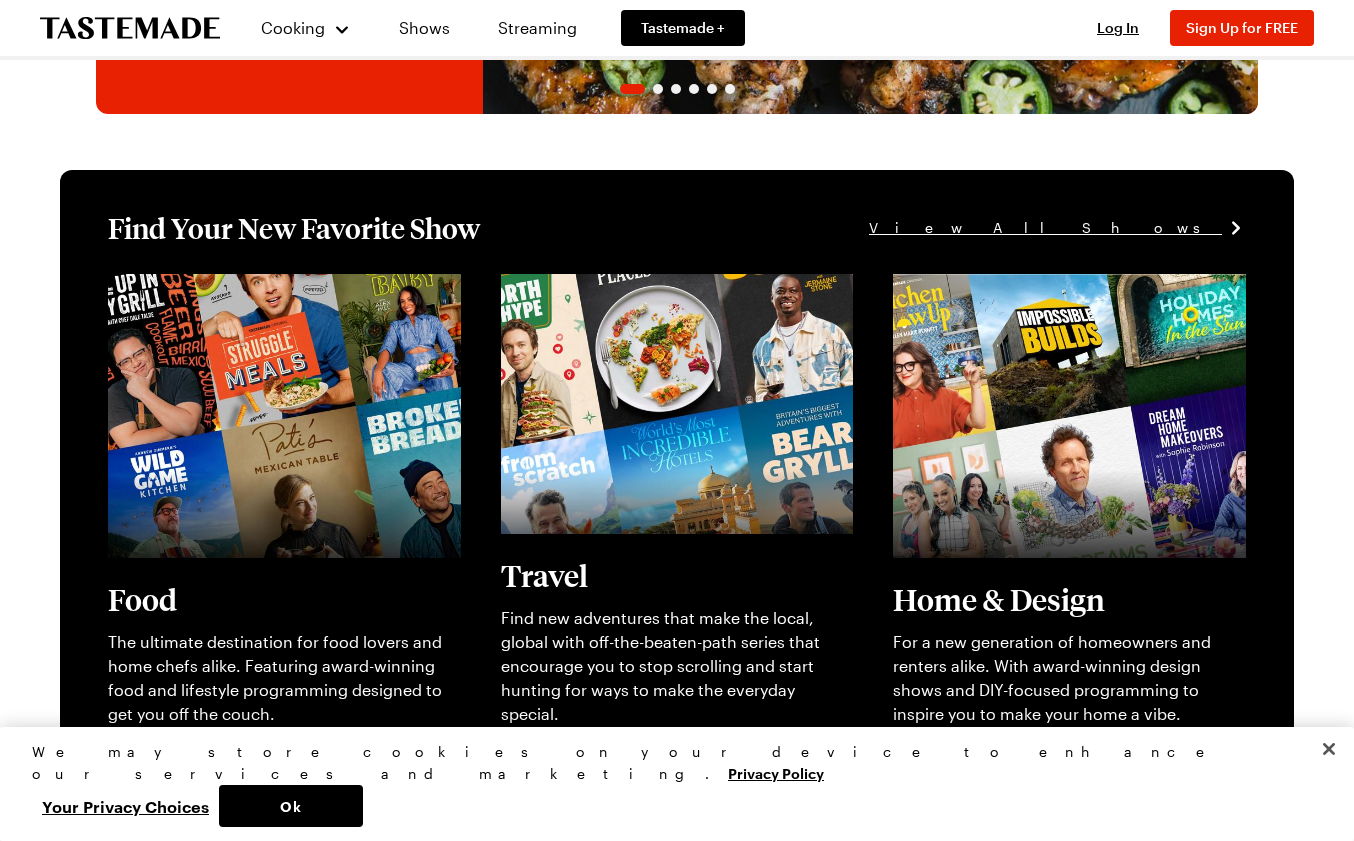 scroll, scrollTop: 448, scrollLeft: 0, axis: vertical 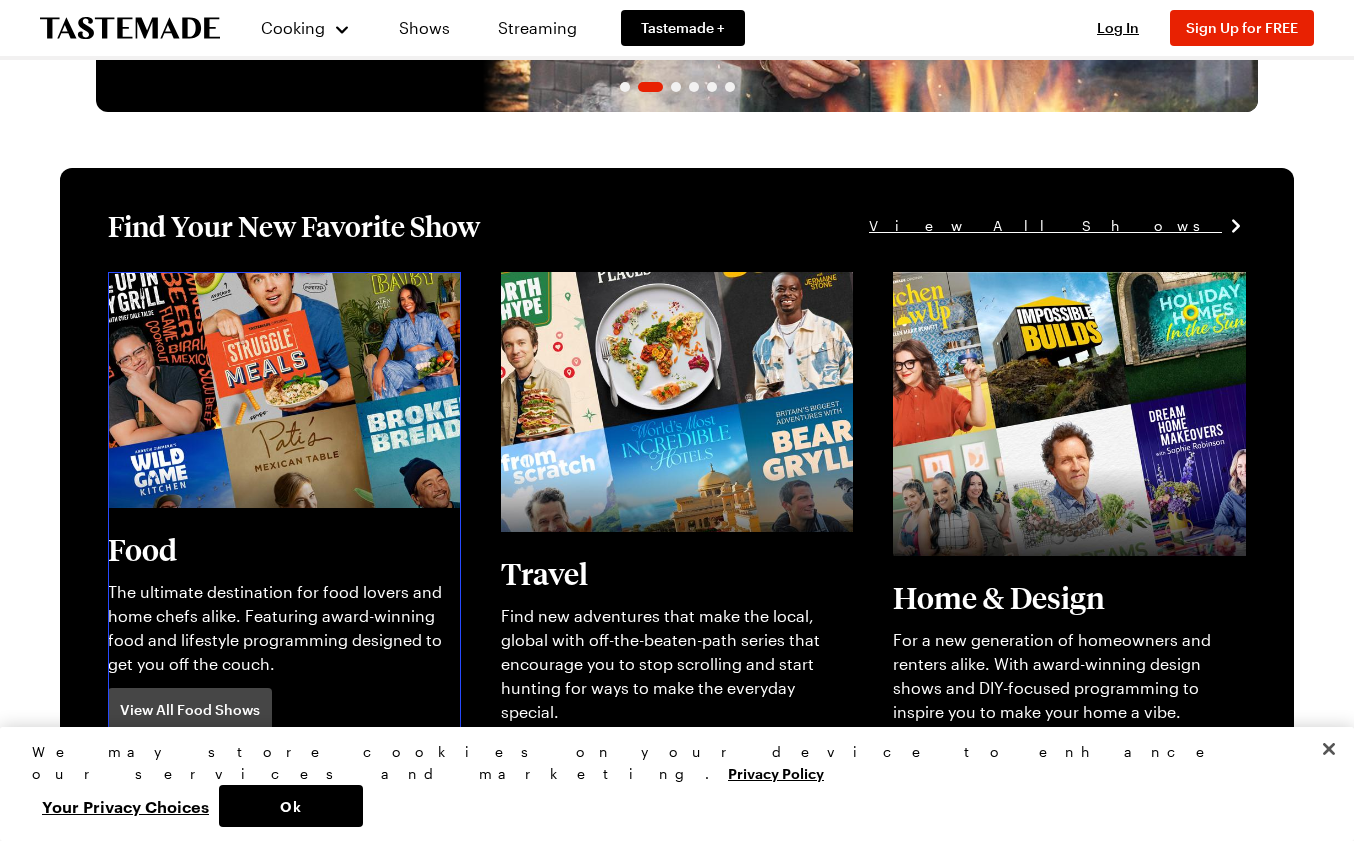 click on "View full content for [object Object]" at bounding box center (244, 283) 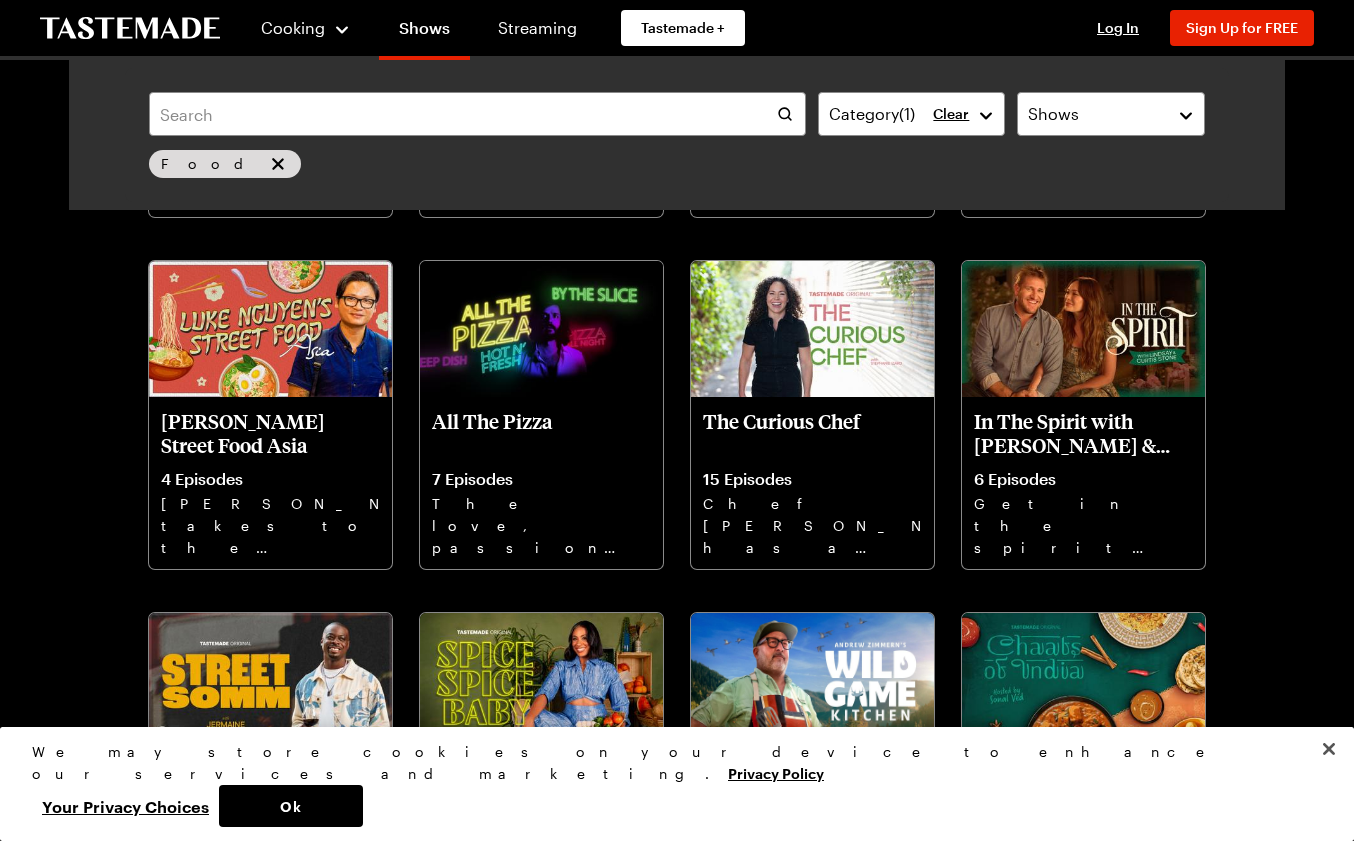 scroll, scrollTop: 452, scrollLeft: 0, axis: vertical 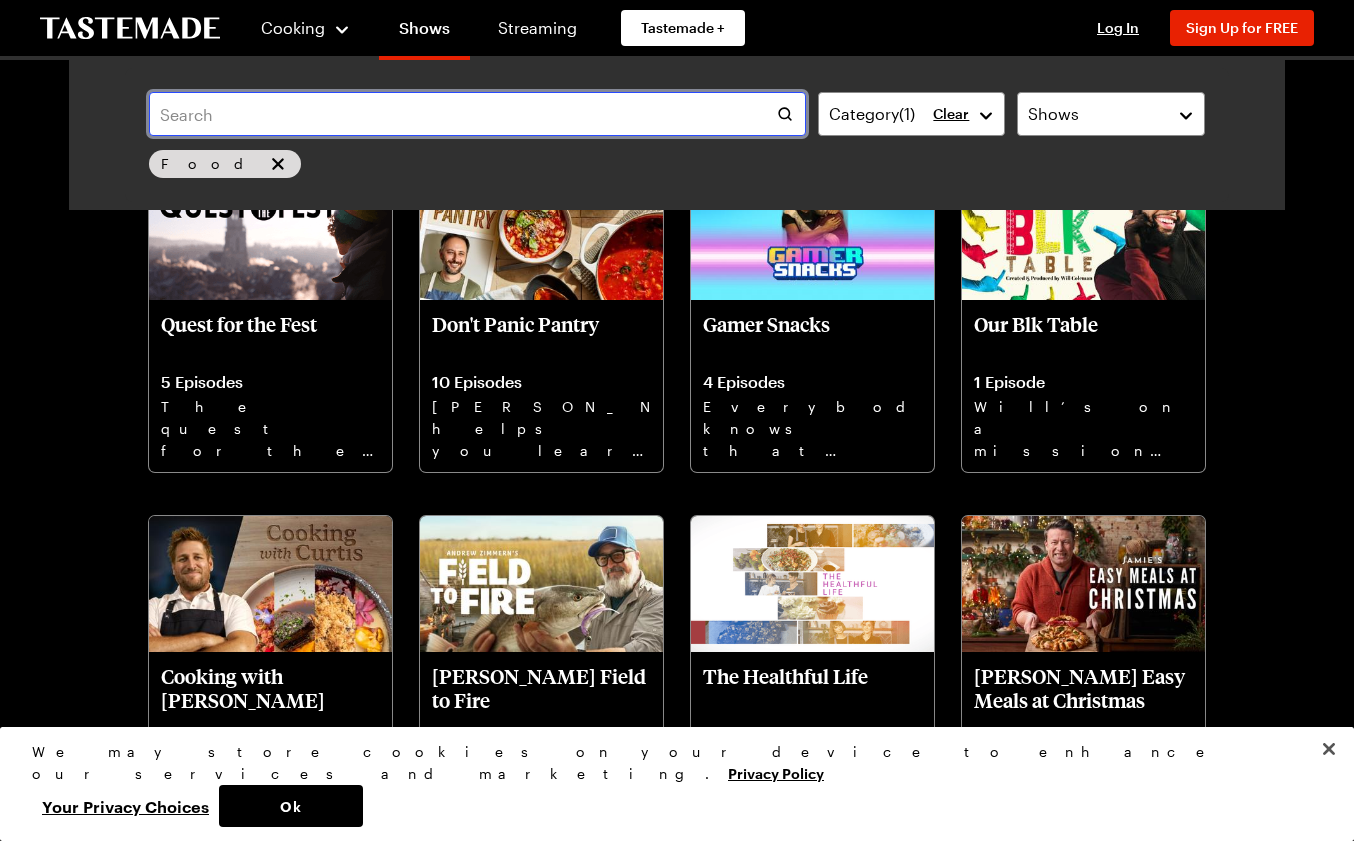 click at bounding box center [477, 114] 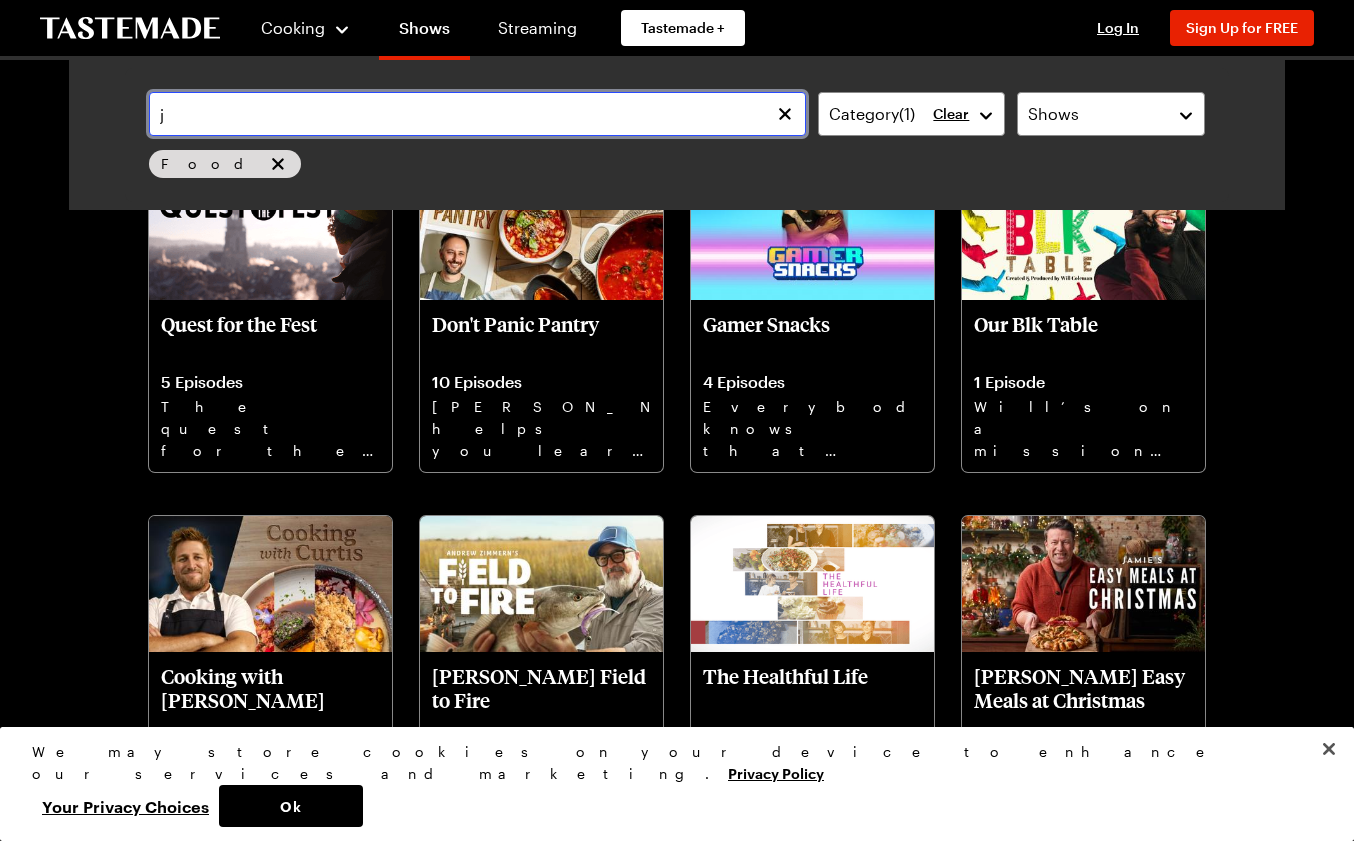 scroll, scrollTop: 0, scrollLeft: 0, axis: both 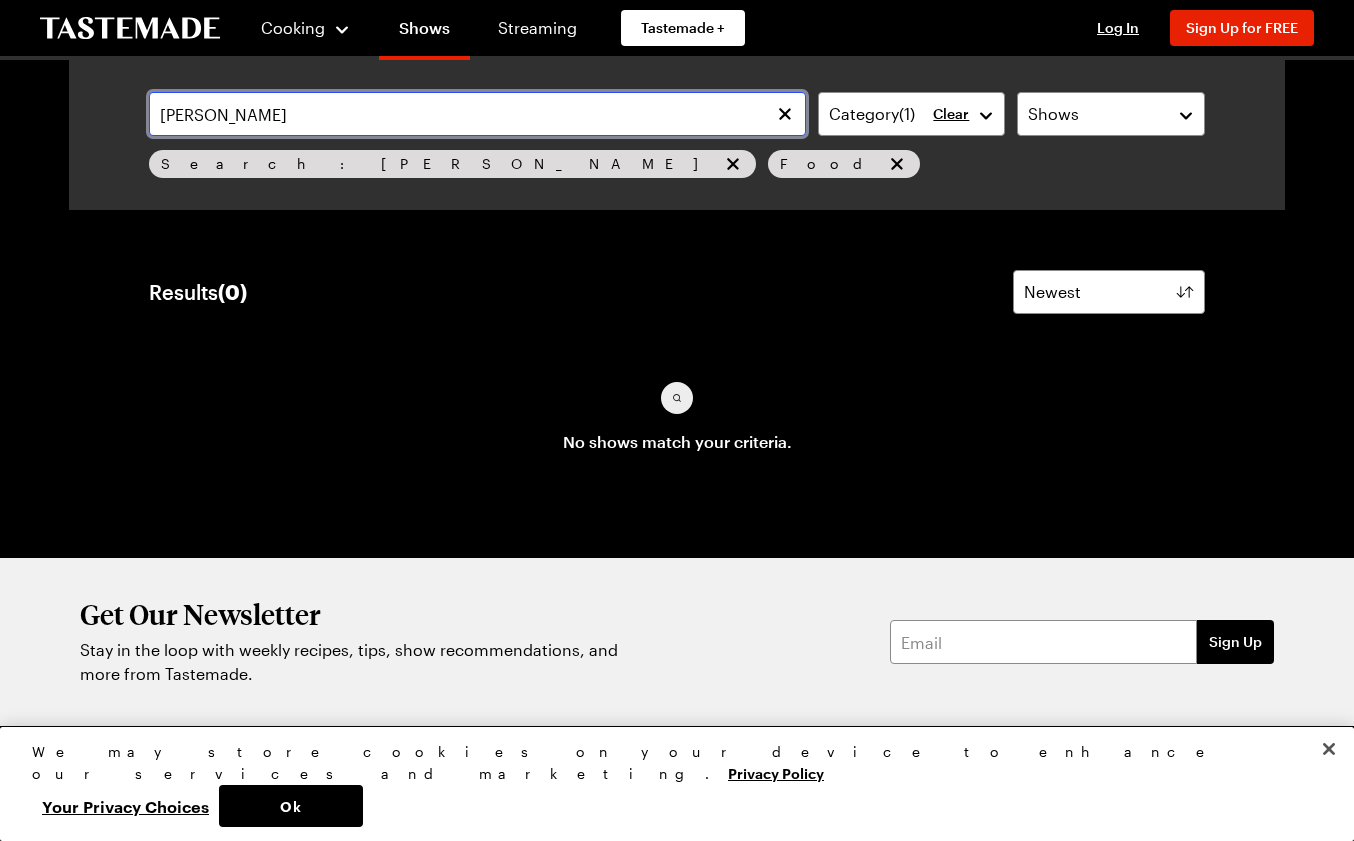 click on "[PERSON_NAME]" at bounding box center (477, 114) 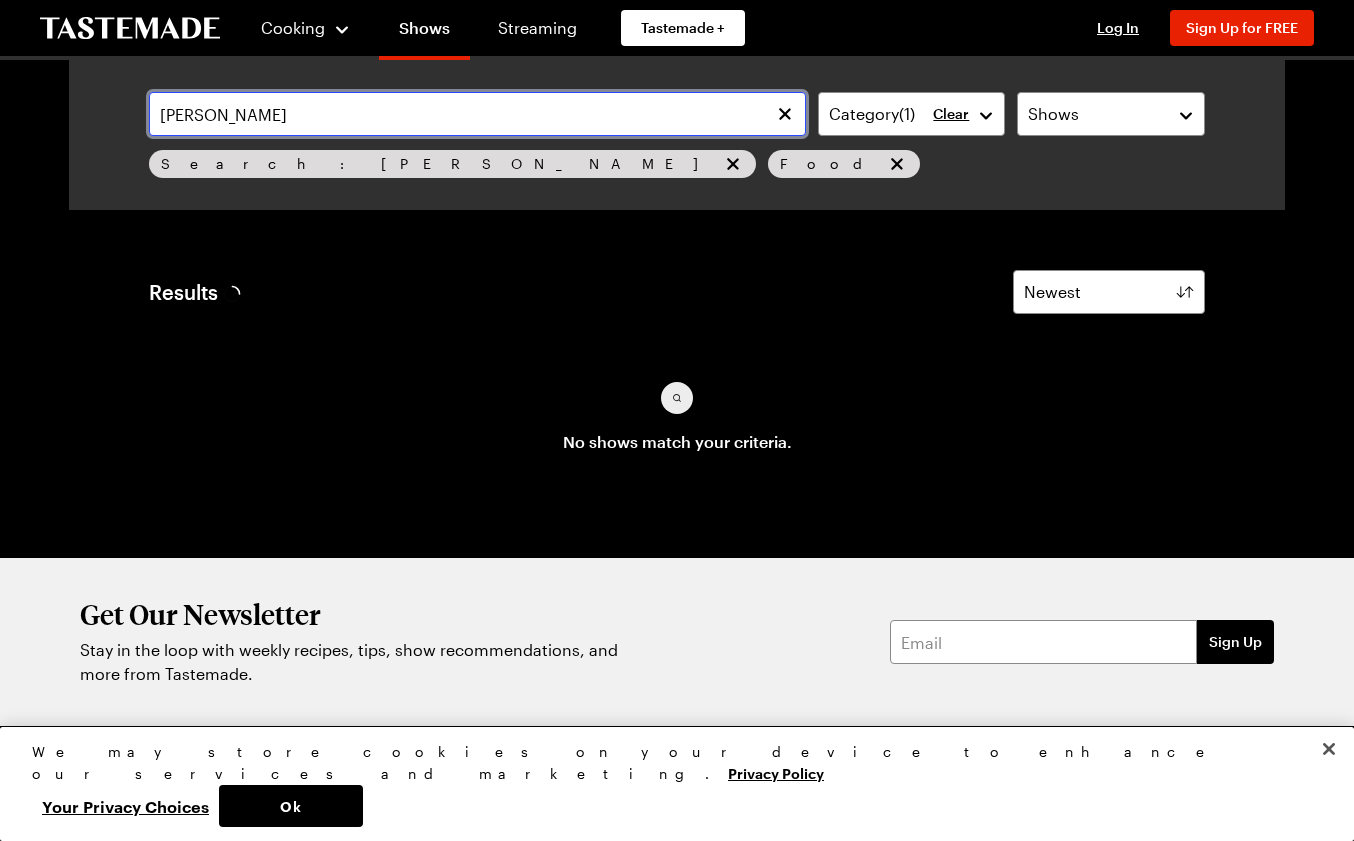type on "[PERSON_NAME]" 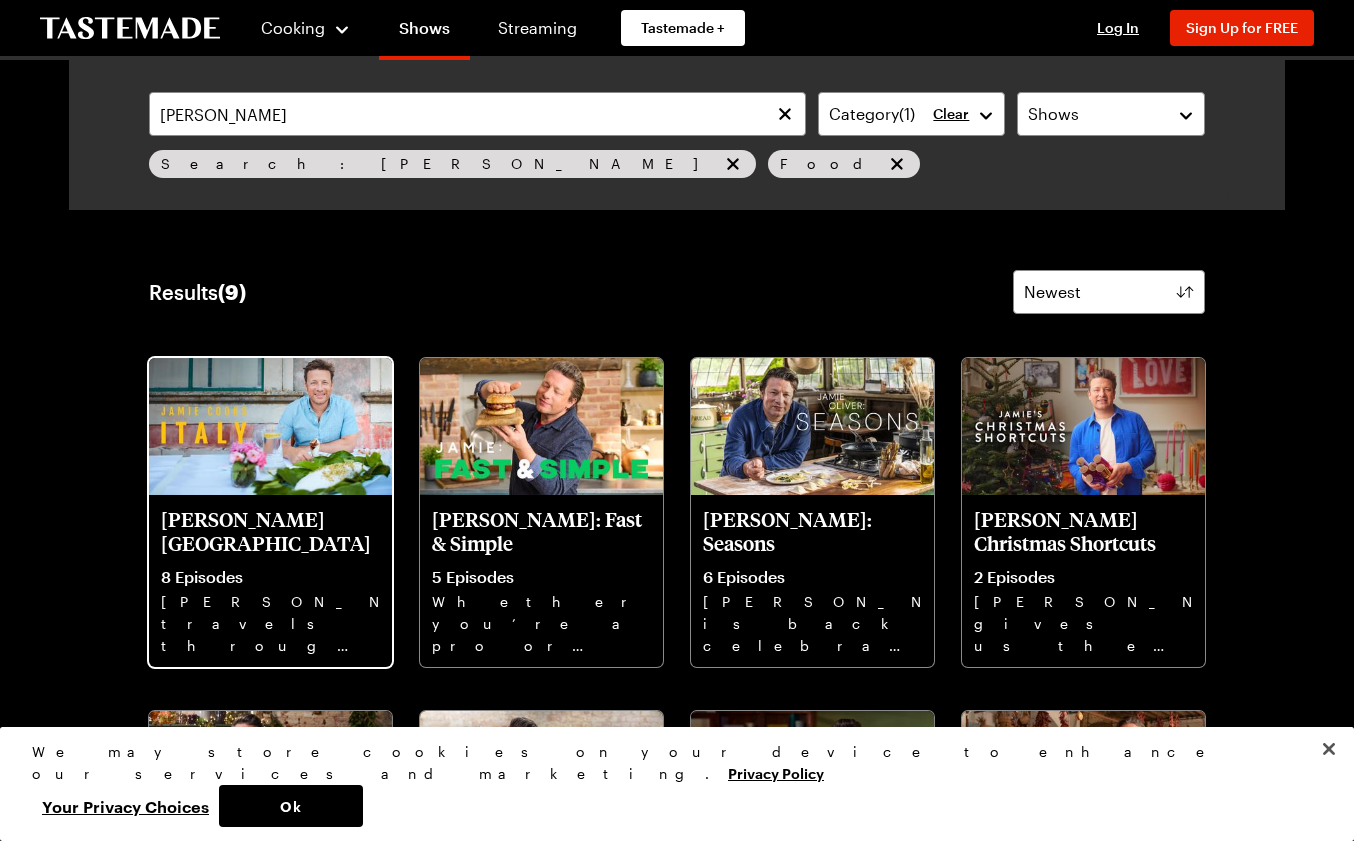 click at bounding box center (270, 426) 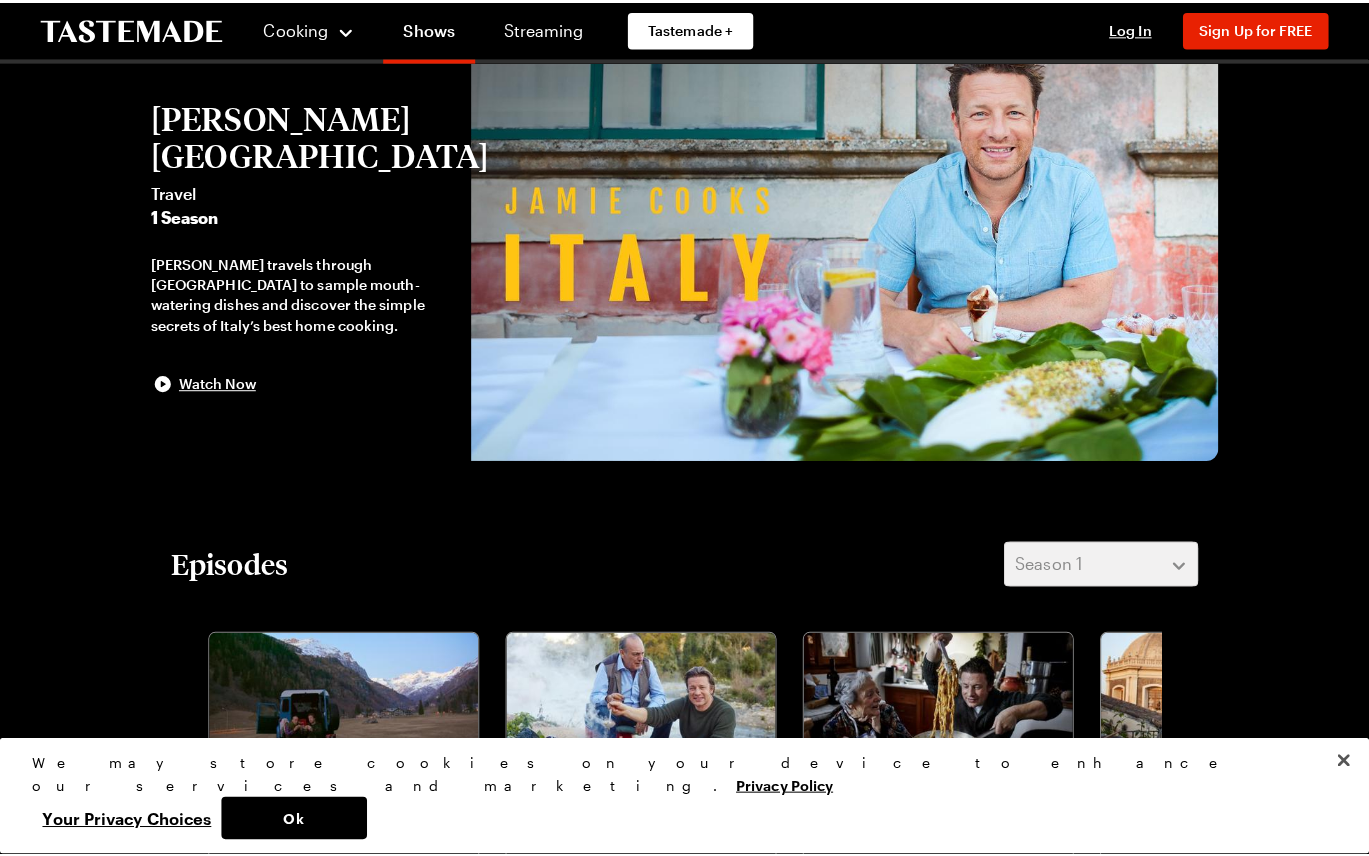scroll, scrollTop: 85, scrollLeft: 0, axis: vertical 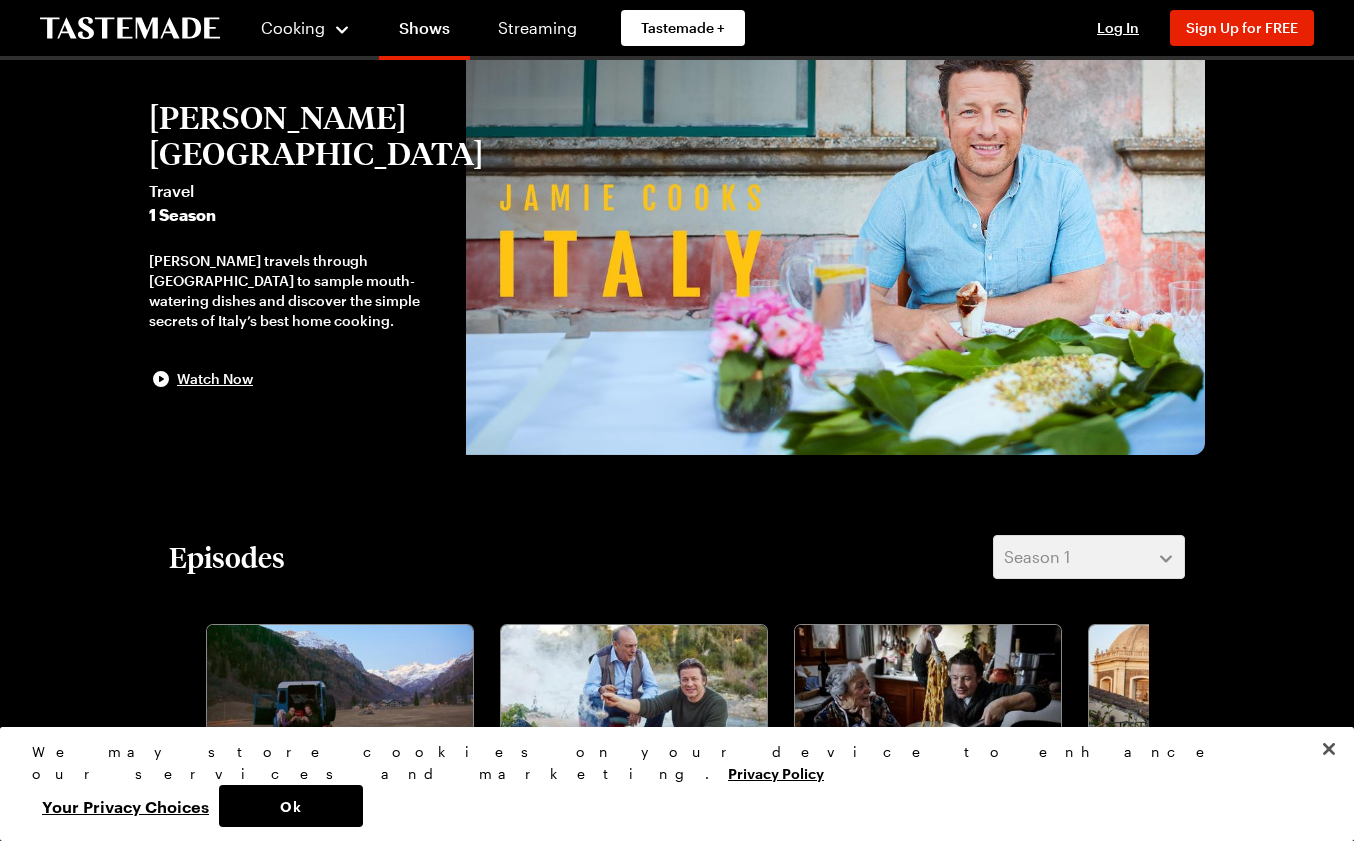 click on "[PERSON_NAME] travels through [GEOGRAPHIC_DATA] to sample mouth-watering dishes and discover the simple secrets of Italy’s best home cooking." at bounding box center [297, 291] 